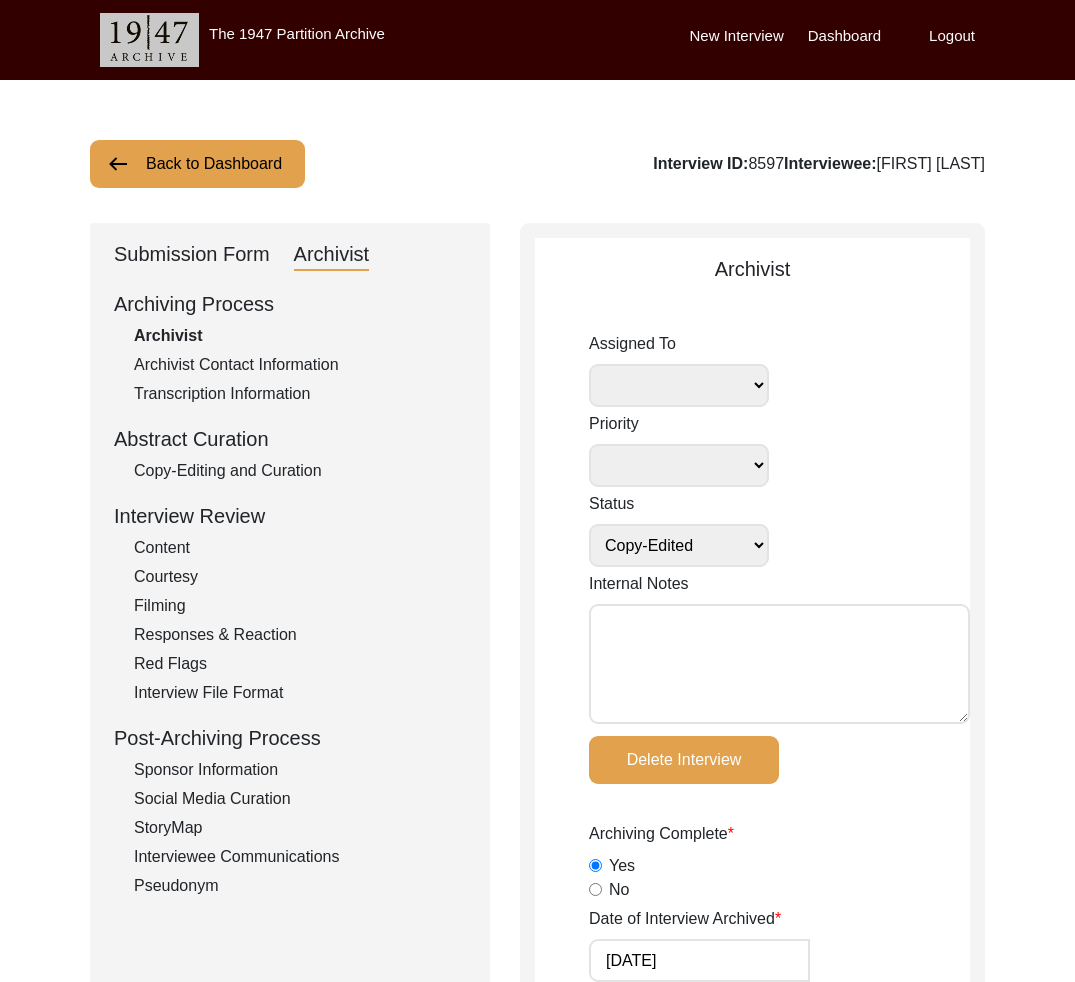 scroll, scrollTop: 0, scrollLeft: 0, axis: both 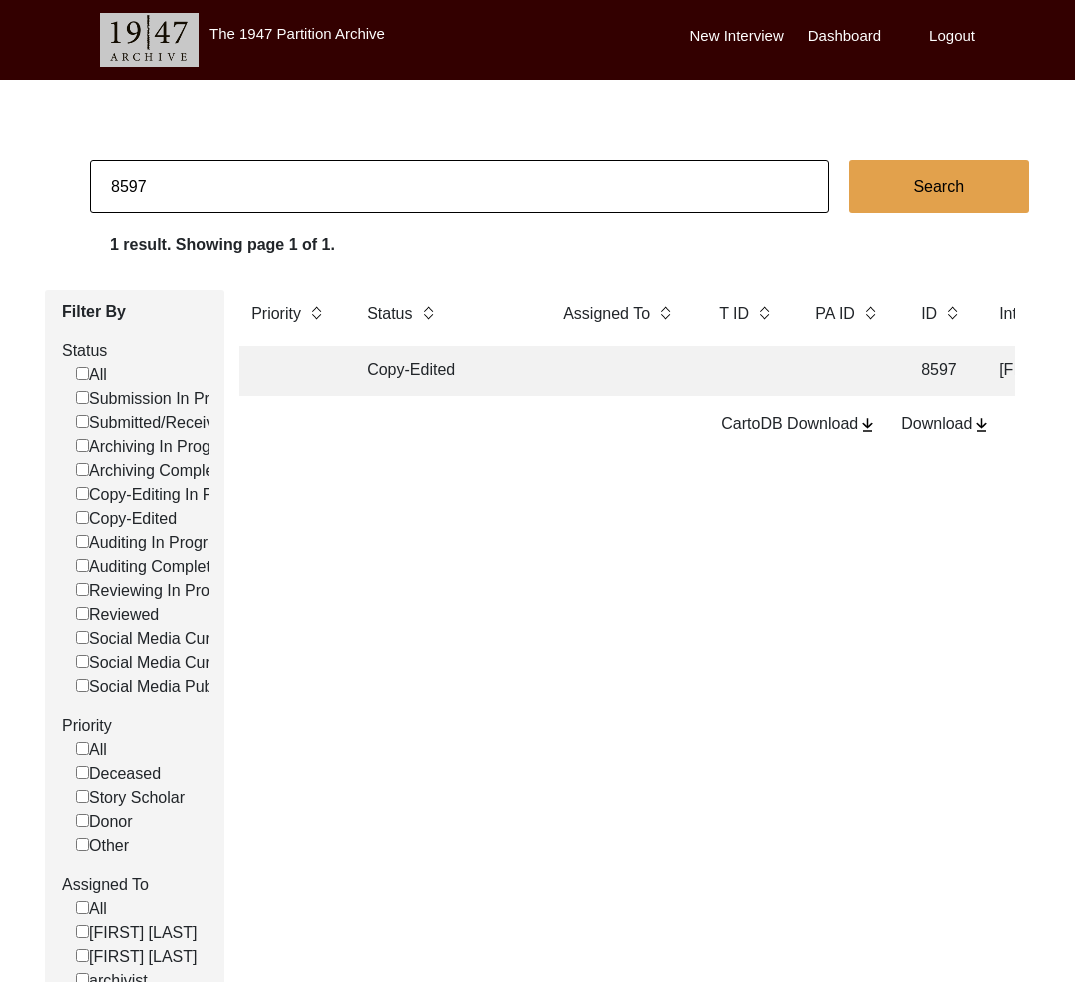 click on "8597" at bounding box center [459, 186] 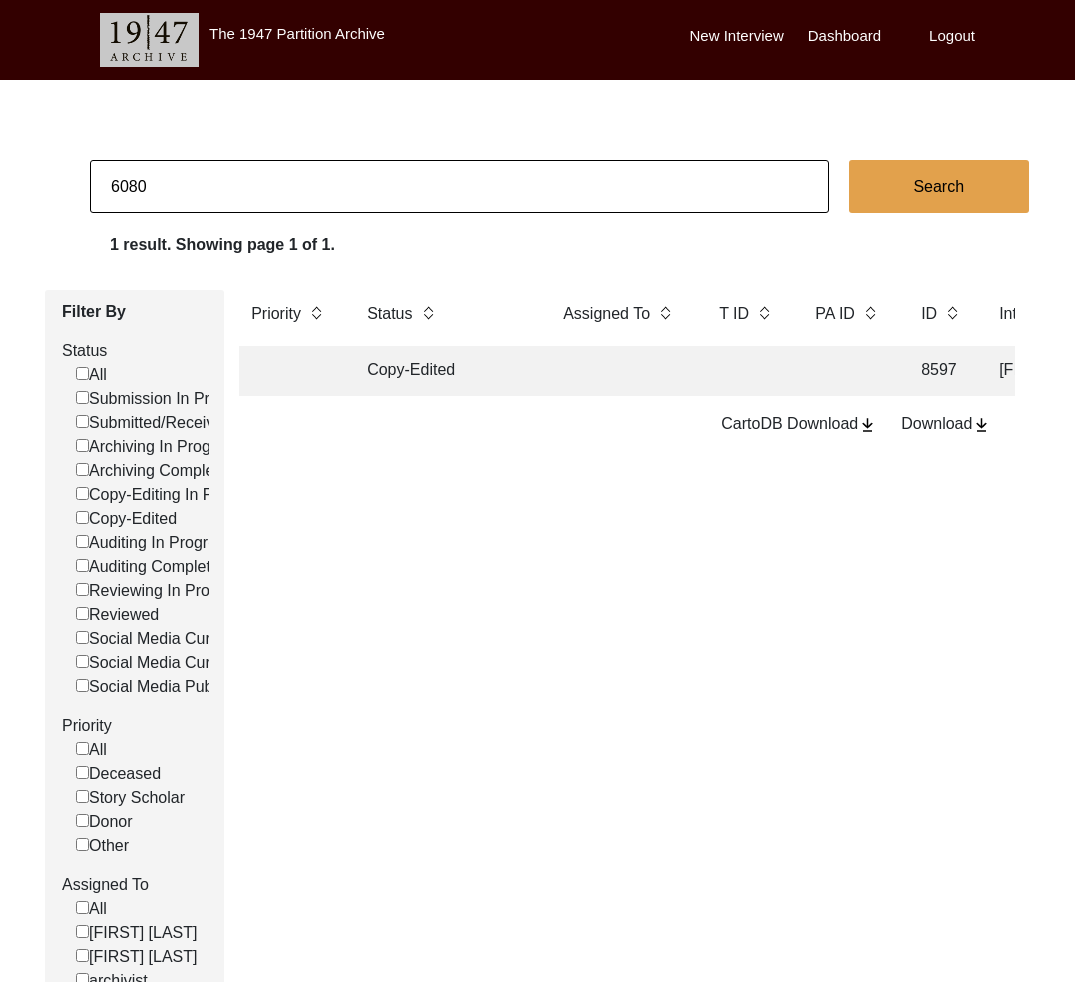 type on "6080" 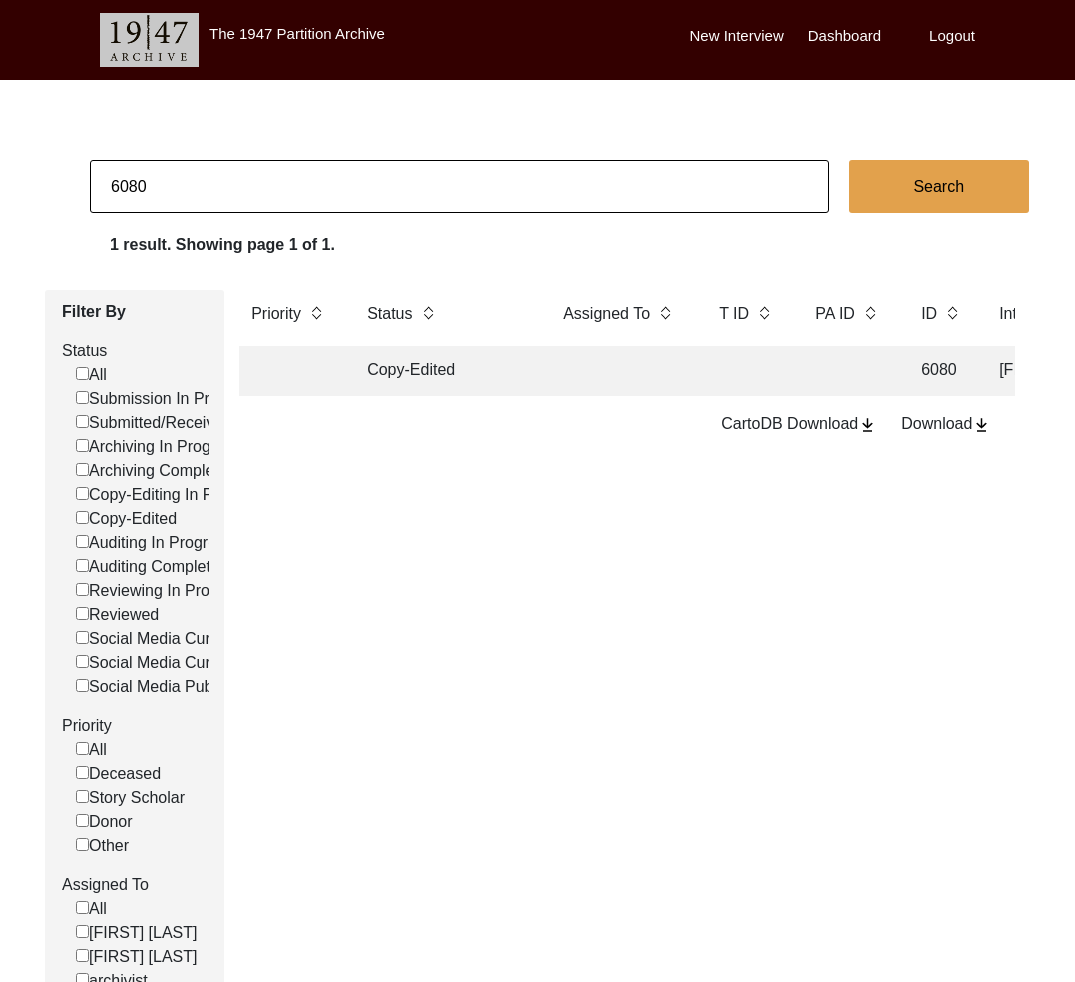 click on "Copy-Edited" at bounding box center (445, 371) 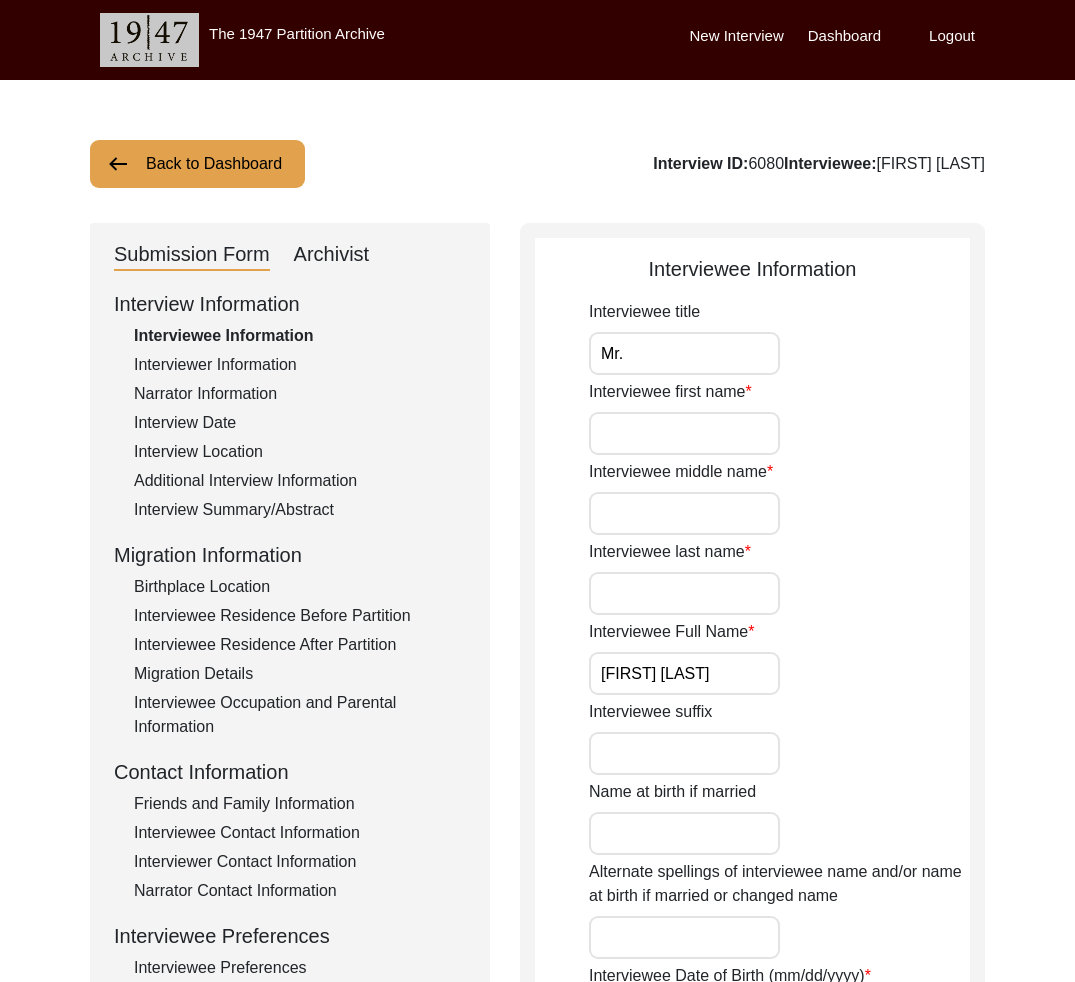click on "Interview Information   Interviewee Information   Interviewer Information   Narrator Information   Interview Date   Interview Location   Additional Interview Information   Interview Summary/Abstract   Migration Information   Birthplace Location   Interviewee Residence Before Partition   Interviewee Residence After Partition   Migration Details   Interviewee Occupation and Parental Information   Contact Information   Friends and Family Information   Interviewee Contact Information   Interviewer Contact Information   Narrator Contact Information   Interviewee Preferences   Interviewee Preferences   Submission Files   Interview Audio/Video Files   Interview Photo Files   Signed Release Form   Other Files" at bounding box center (332, 255) 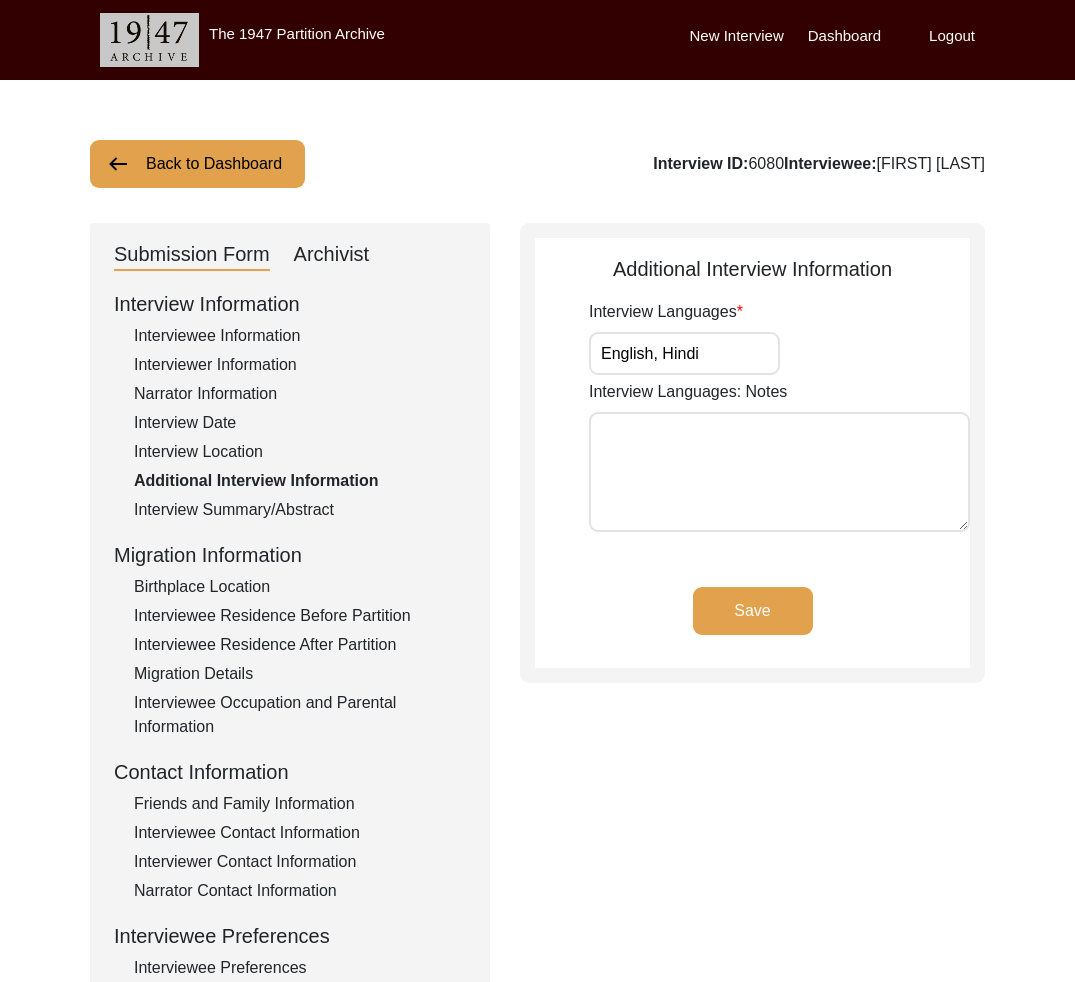 click on "Interview Location" at bounding box center [300, 452] 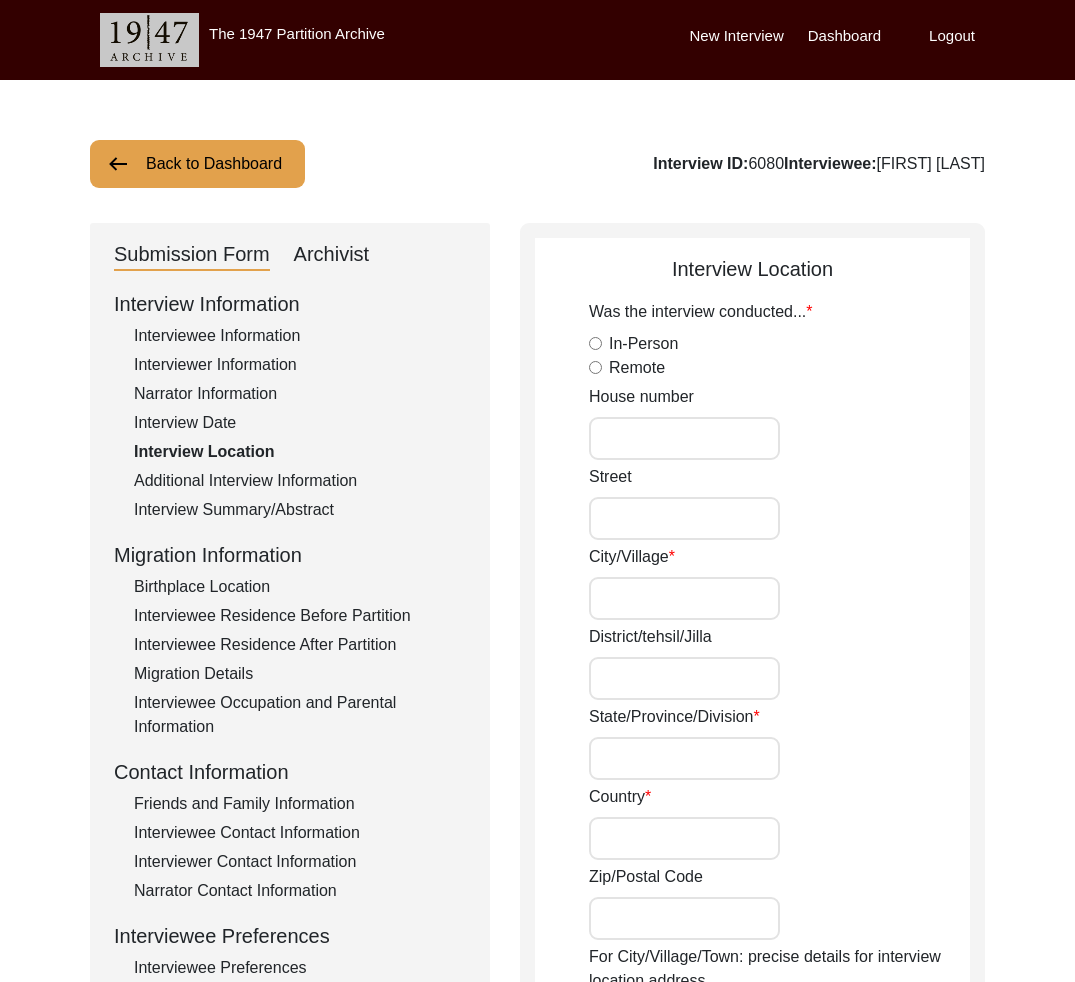 click on "Interview Date" at bounding box center (300, 423) 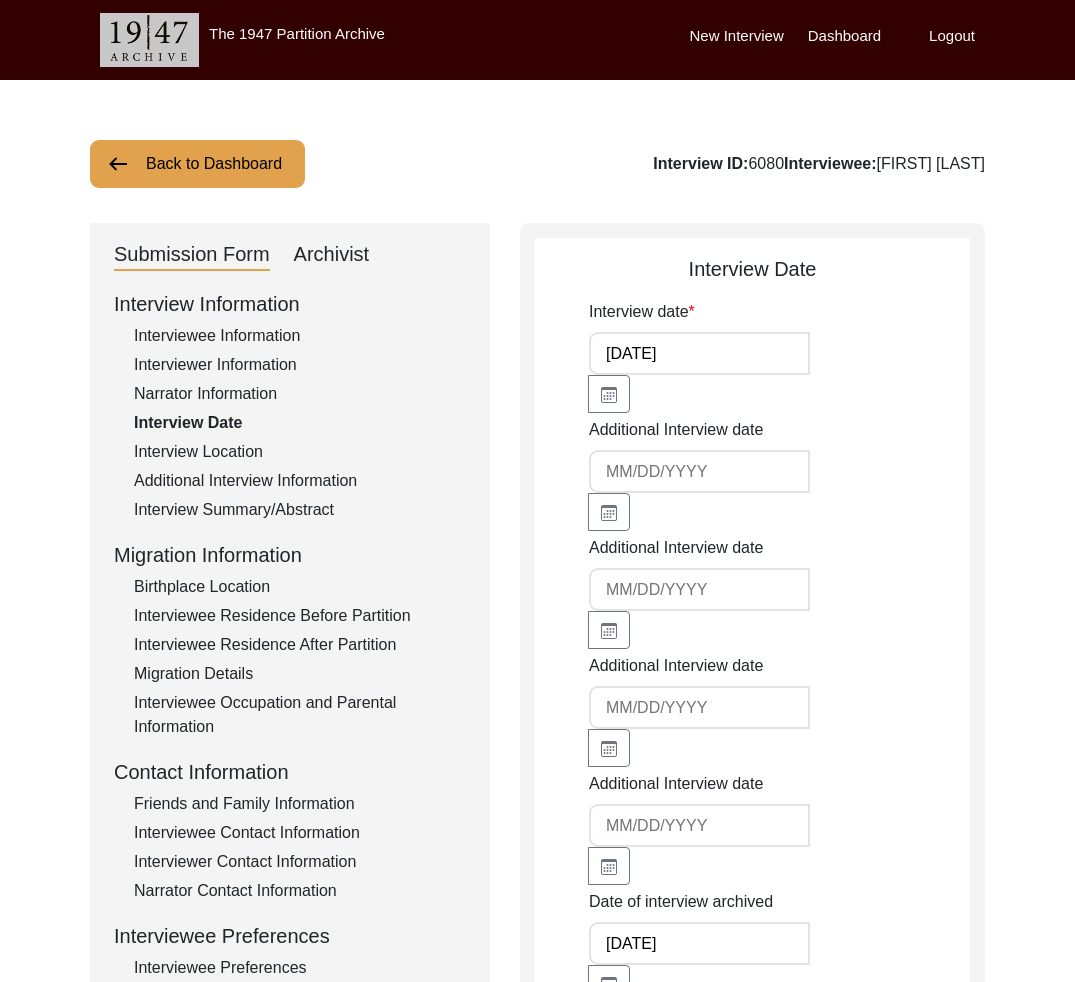 click on "Interviewer Information" at bounding box center (300, 365) 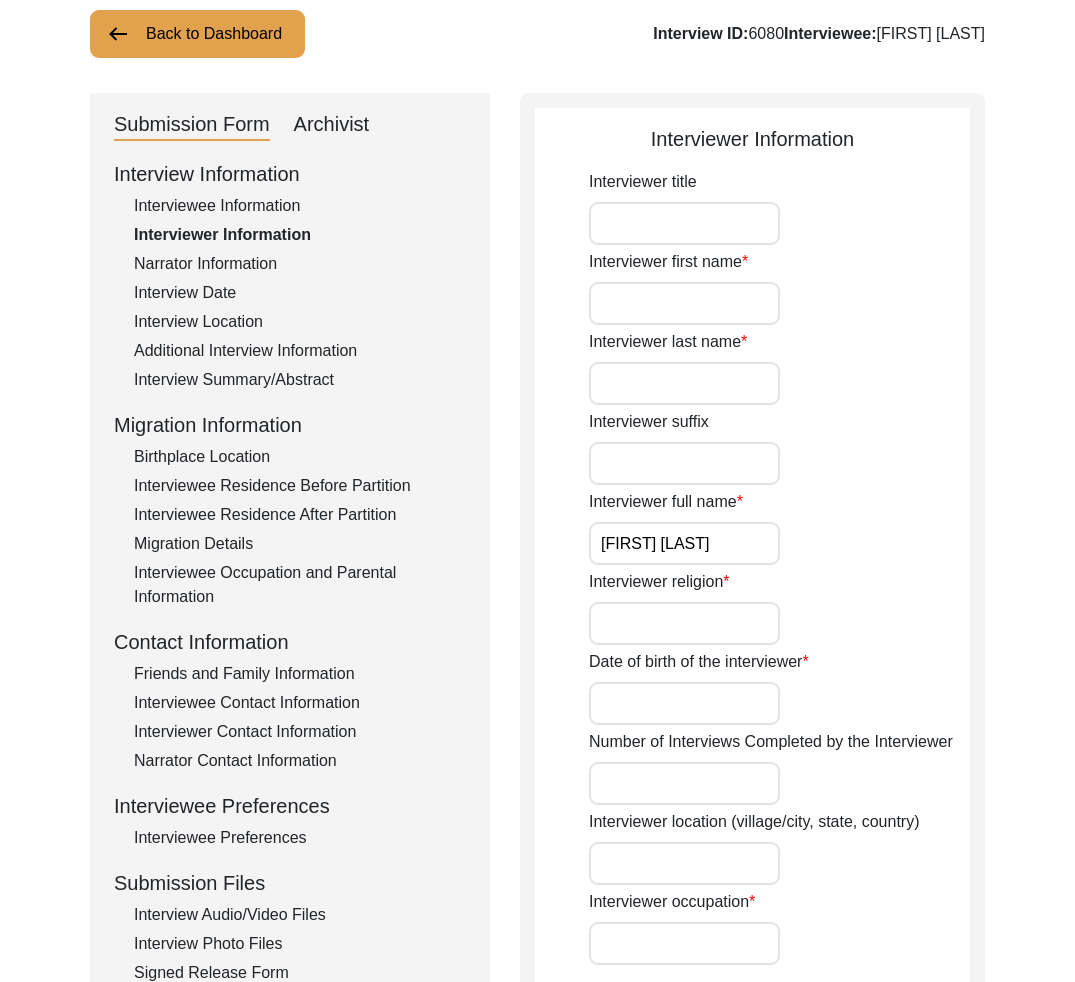 scroll, scrollTop: 268, scrollLeft: 0, axis: vertical 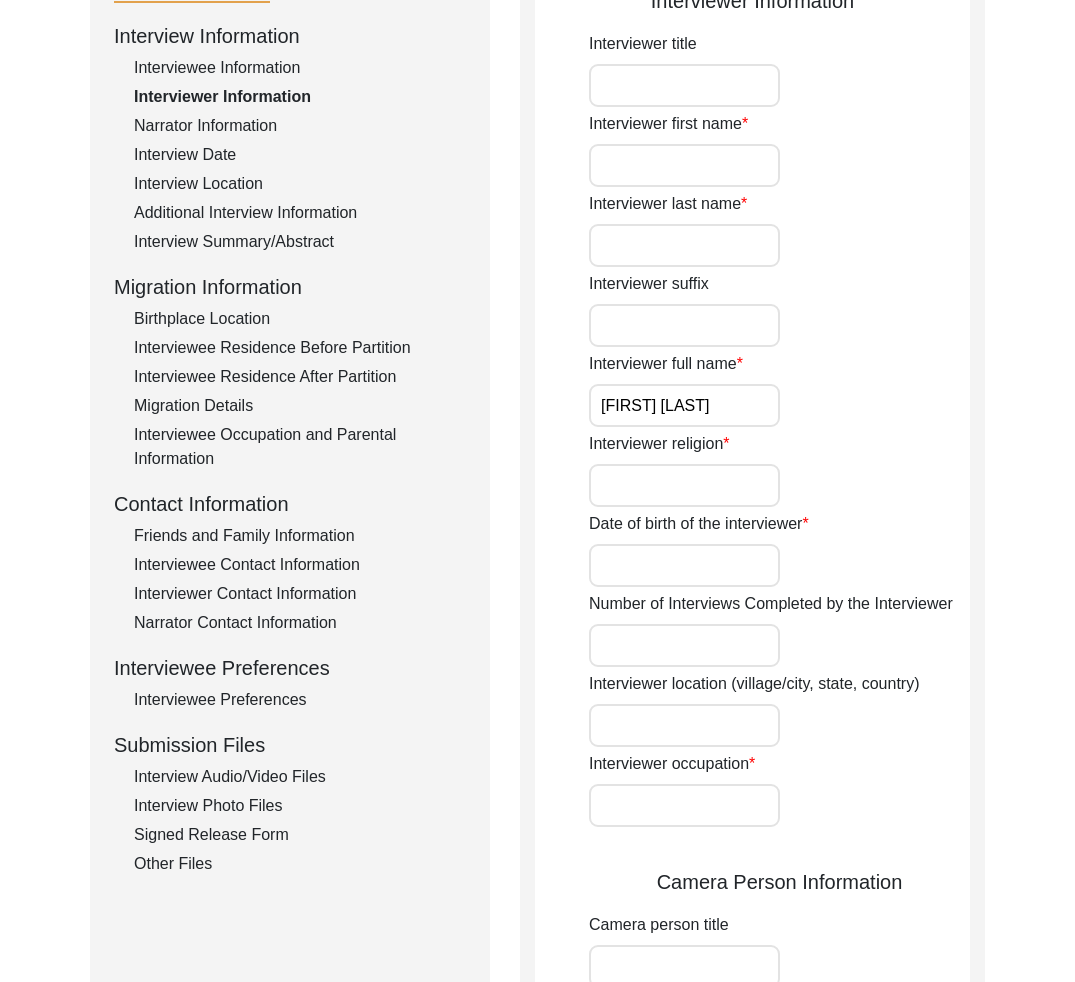 click on "Interviewee Contact Information" at bounding box center (300, 565) 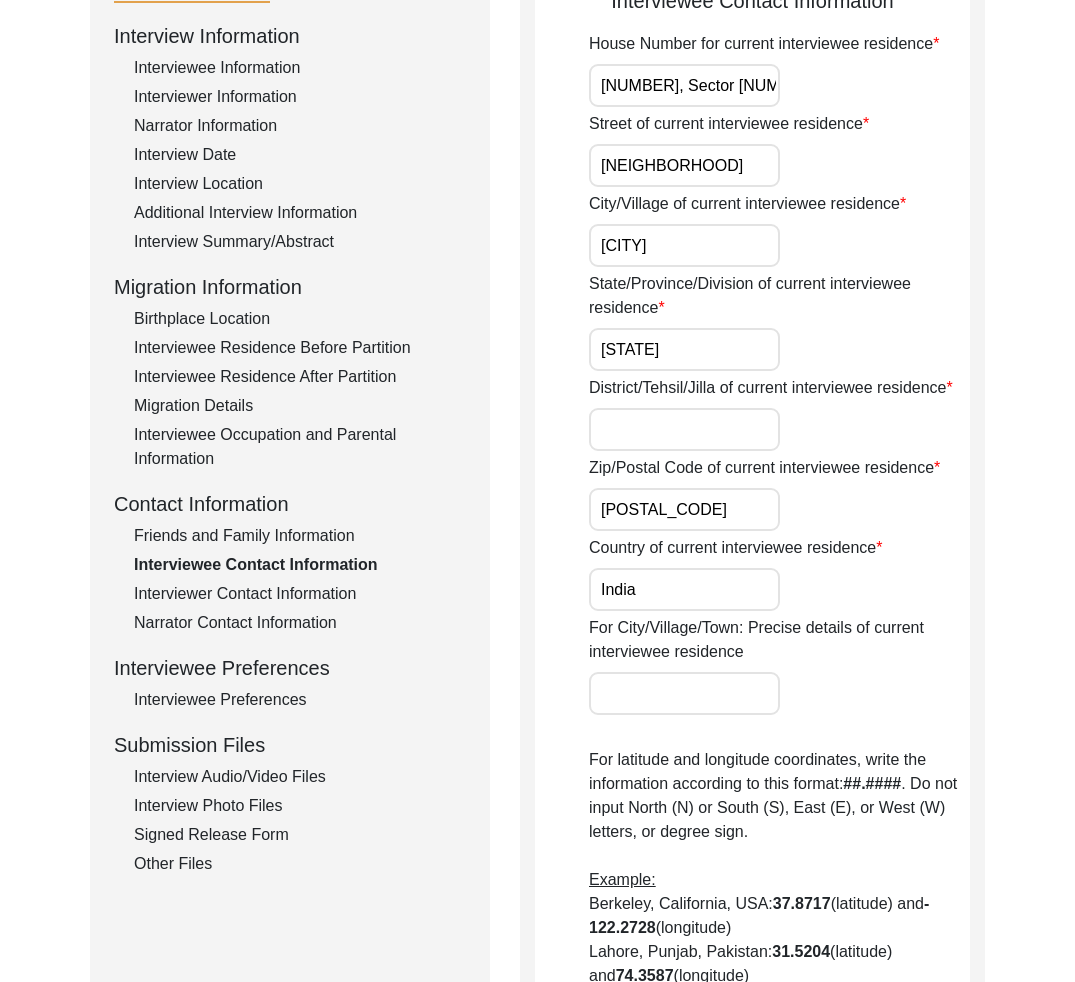 click on "Interviewer Contact Information" at bounding box center (300, 594) 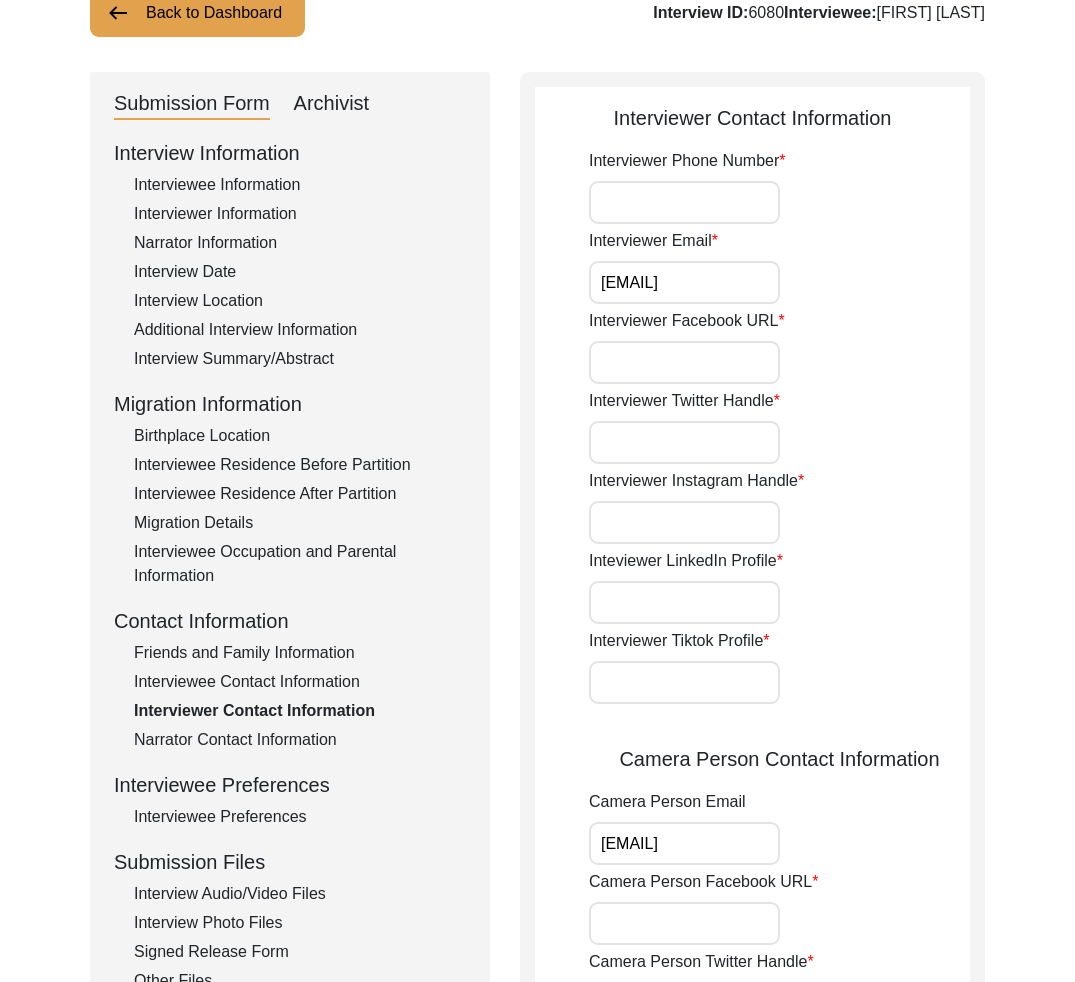scroll, scrollTop: 155, scrollLeft: 0, axis: vertical 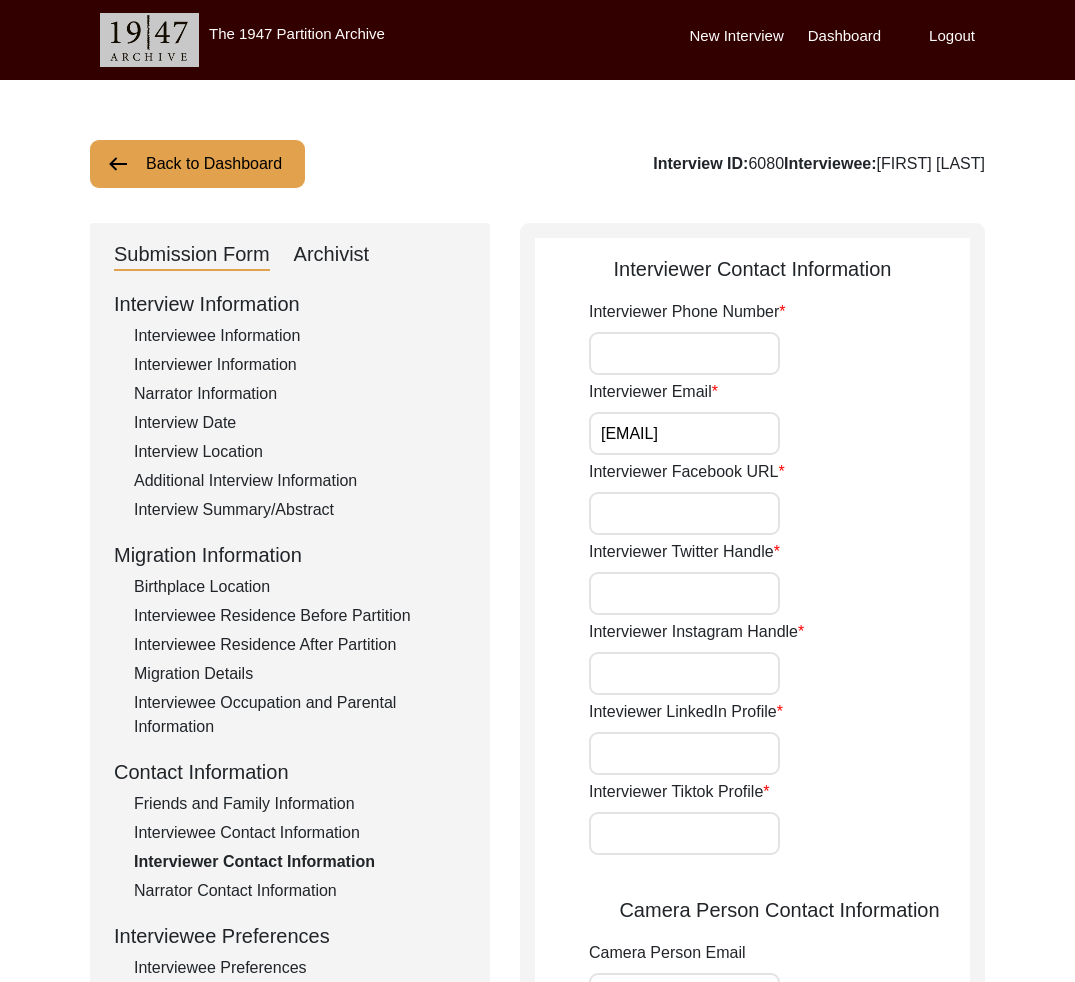 click on "Interviewee Information" at bounding box center [300, 336] 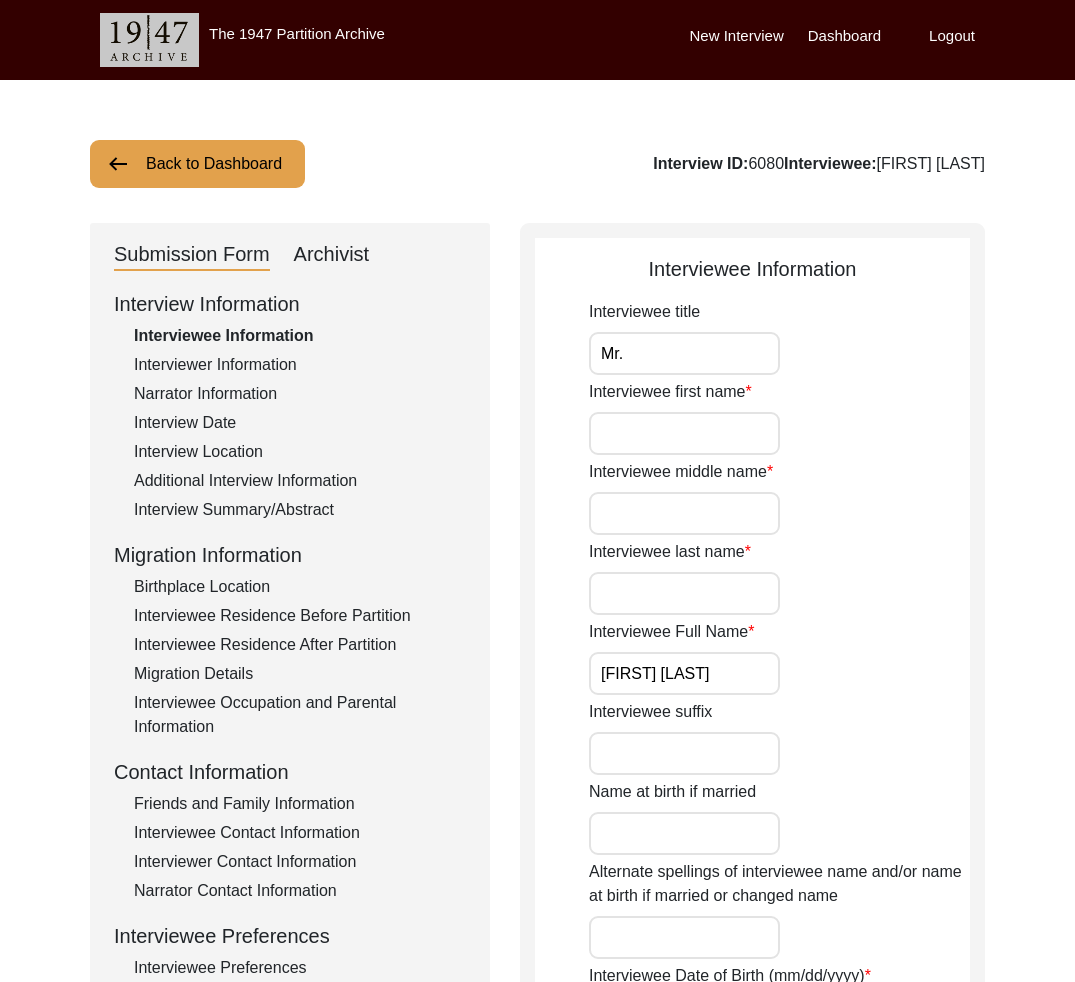 click on "Interviewer Information" at bounding box center (300, 365) 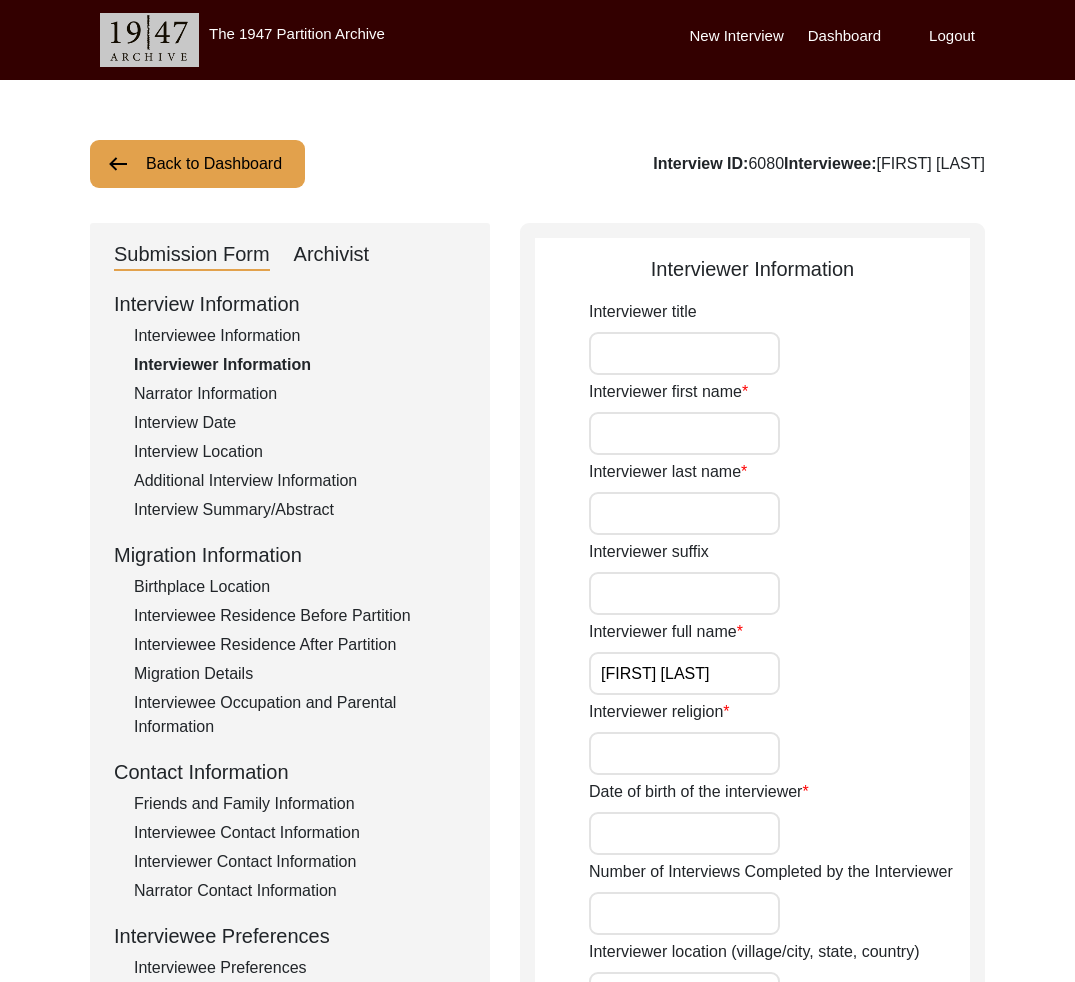 click on "[FIRST] [LAST]" at bounding box center (684, 673) 